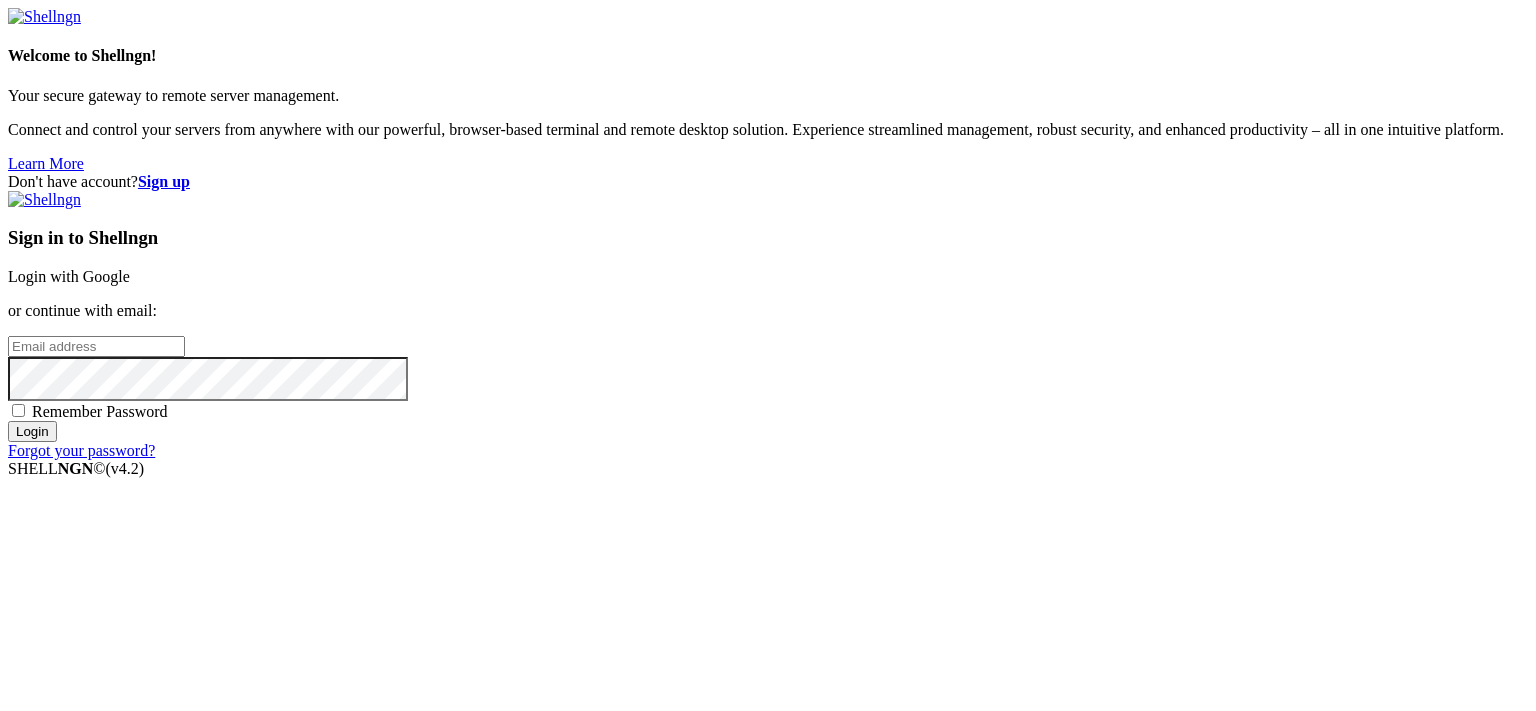scroll, scrollTop: 0, scrollLeft: 0, axis: both 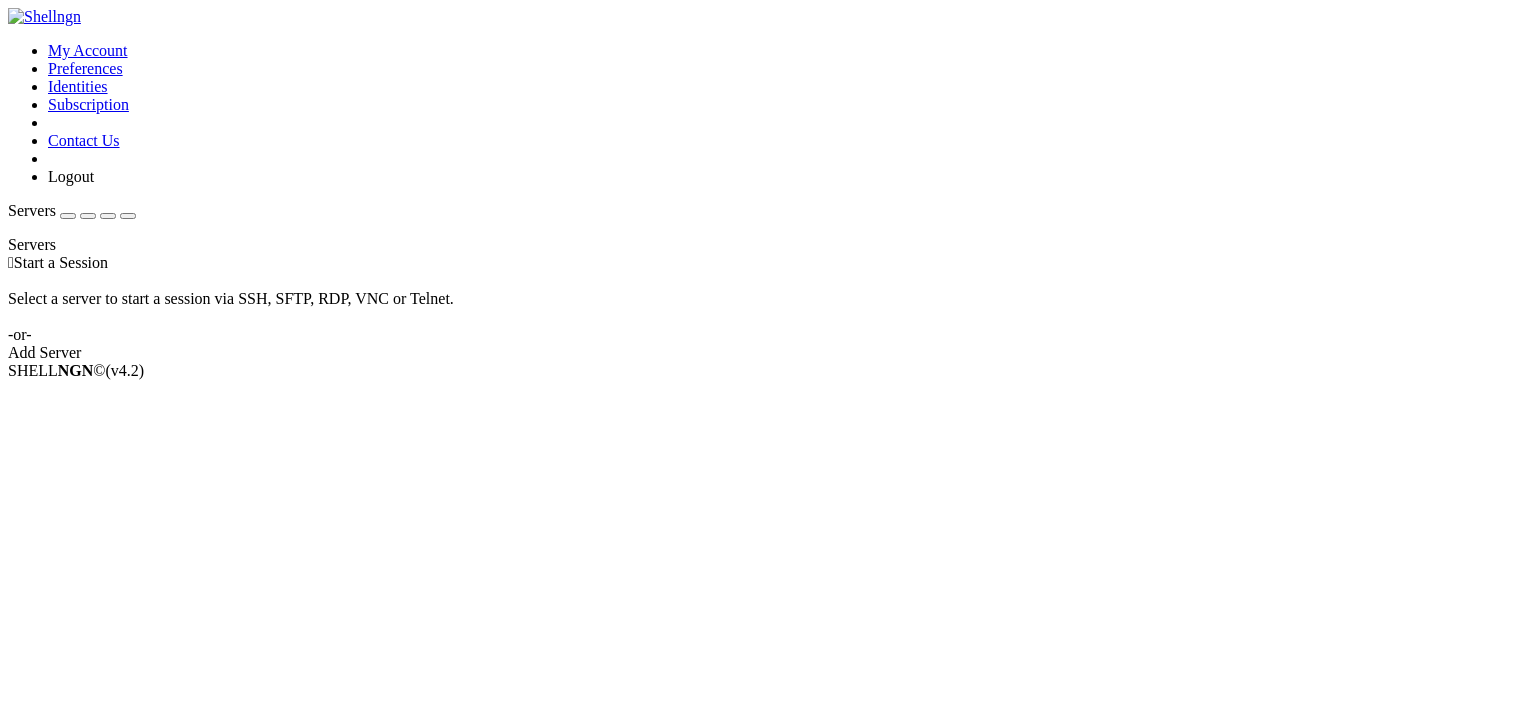 click at bounding box center [68, 216] 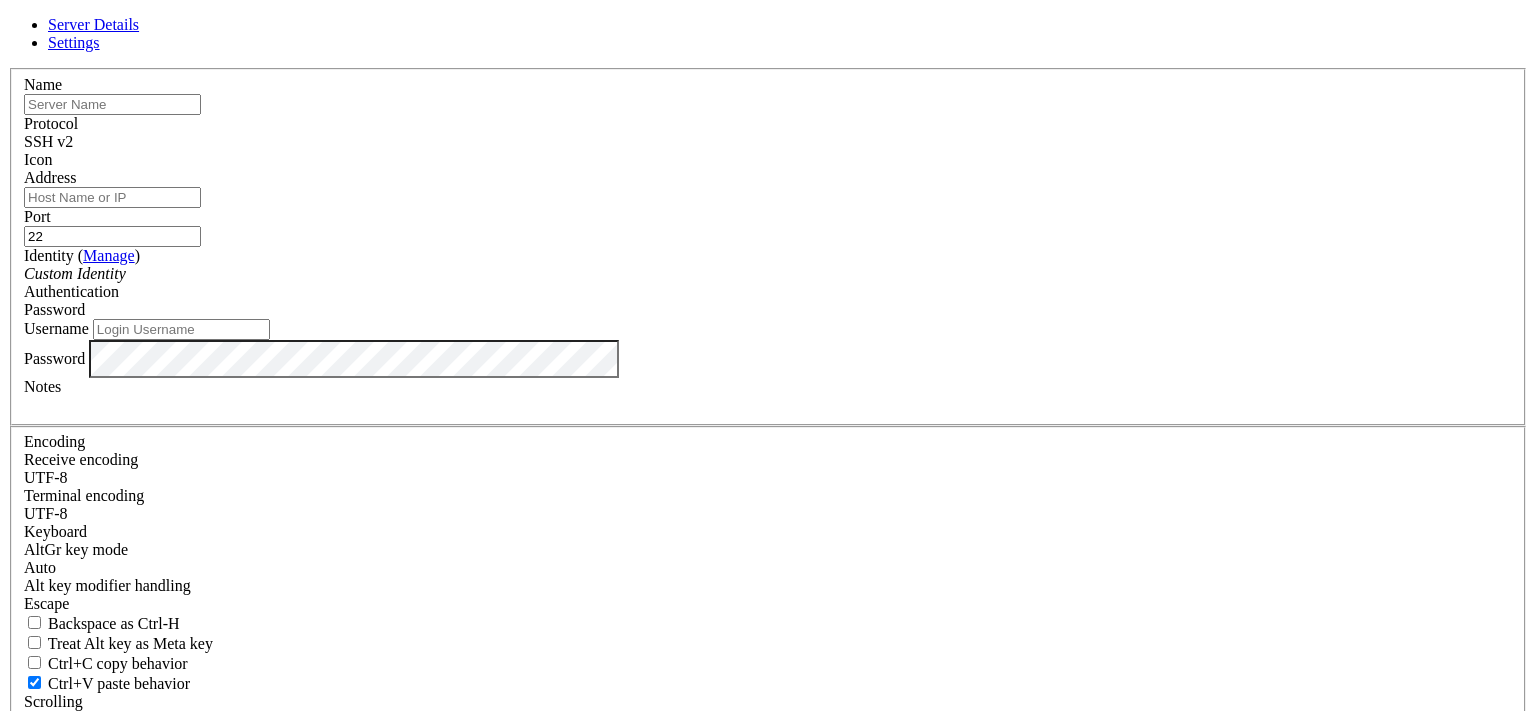 click at bounding box center [112, 104] 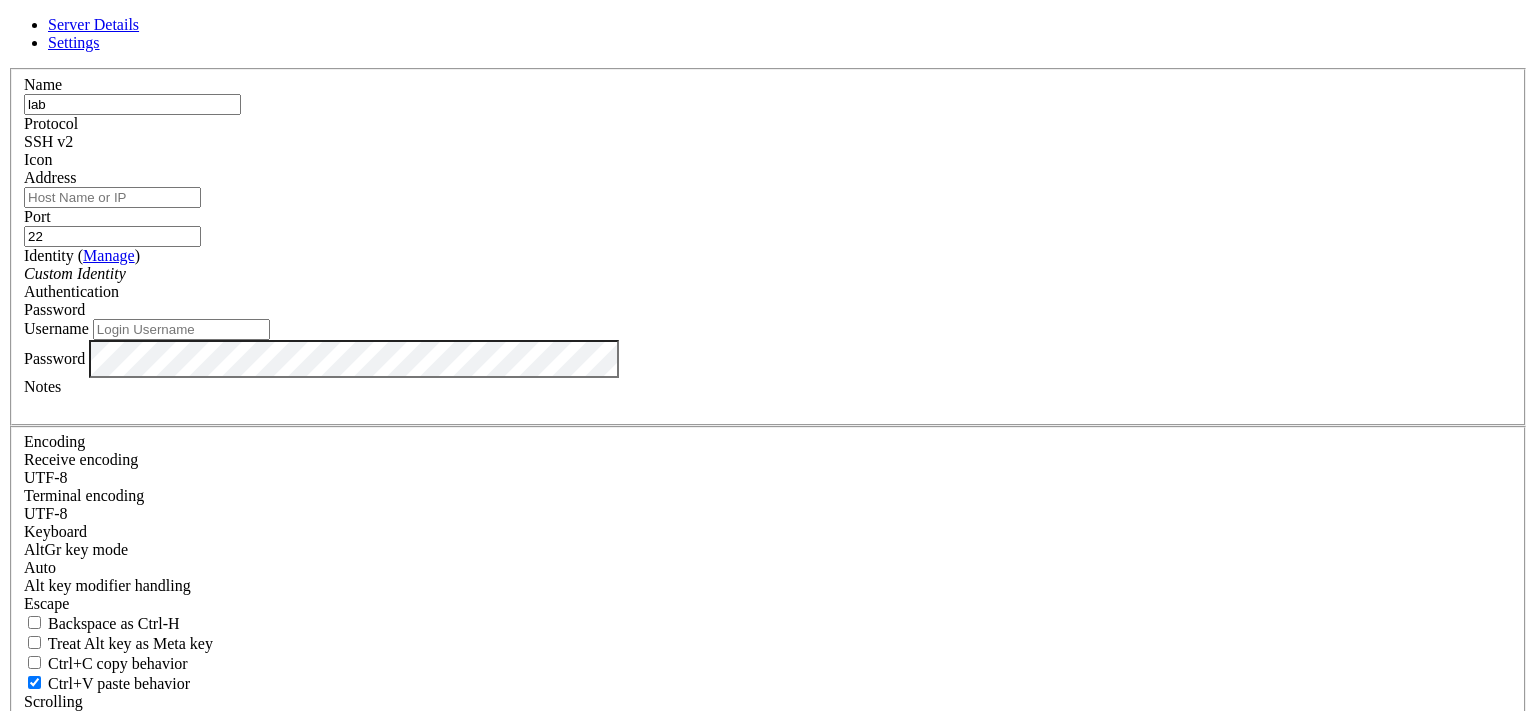 type on "lab" 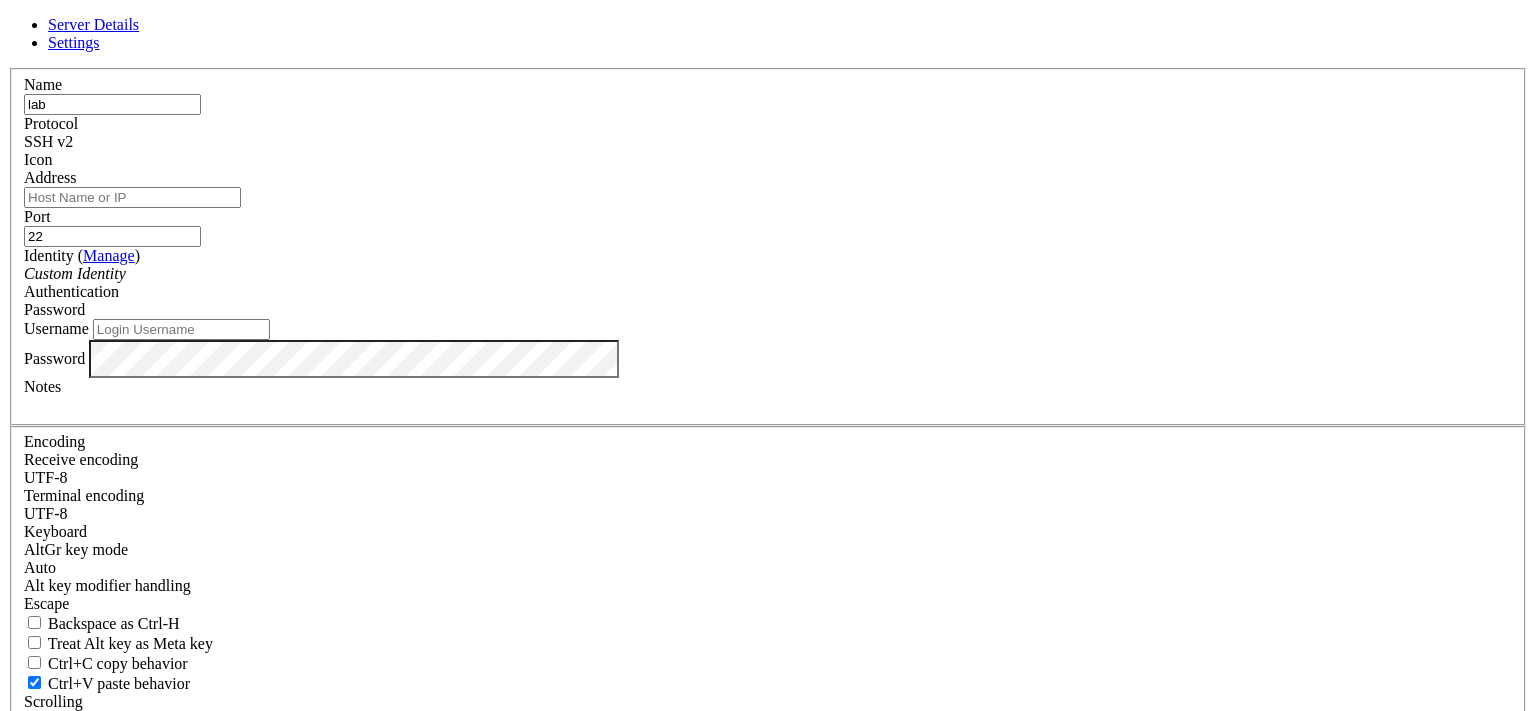 click on "Address" at bounding box center [132, 197] 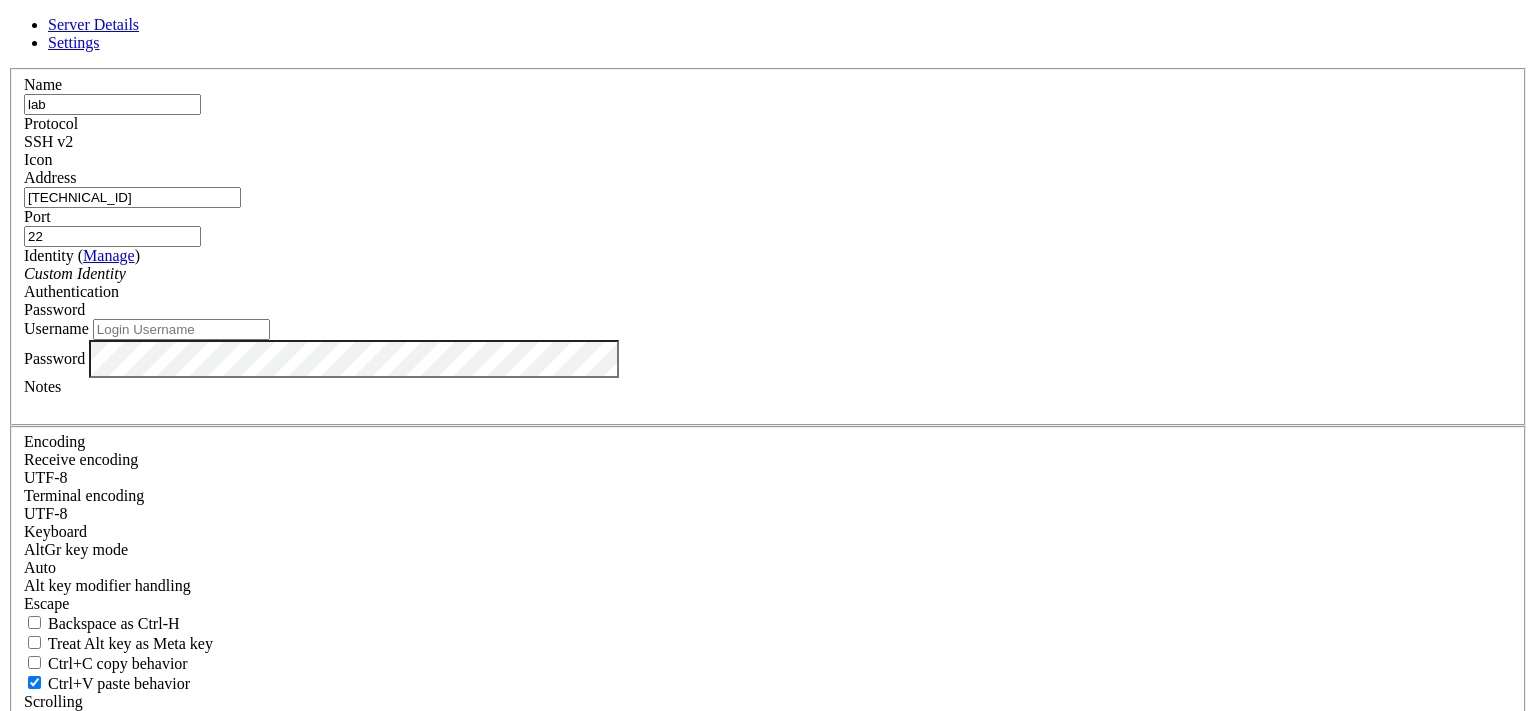type on "[TECHNICAL_ID]" 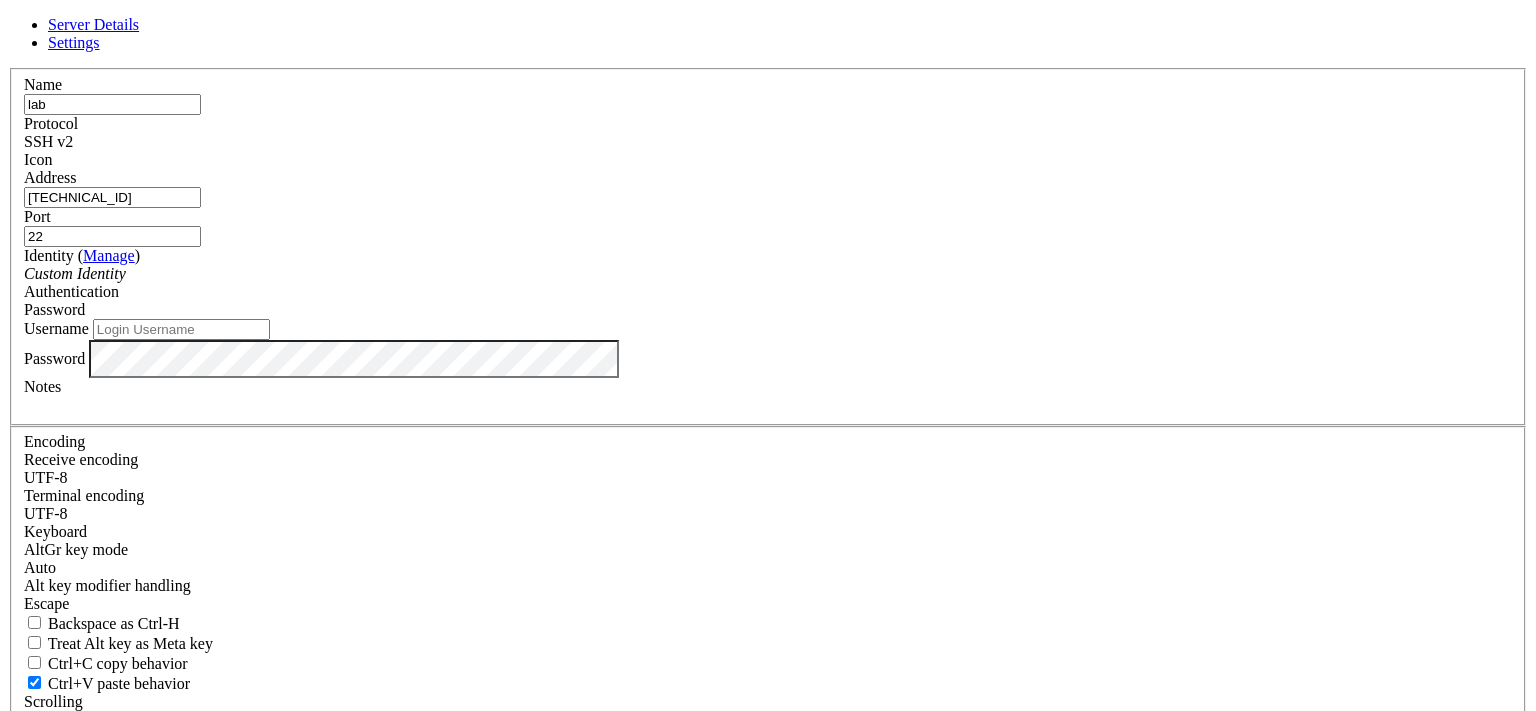 drag, startPoint x: 859, startPoint y: 247, endPoint x: 841, endPoint y: 247, distance: 18 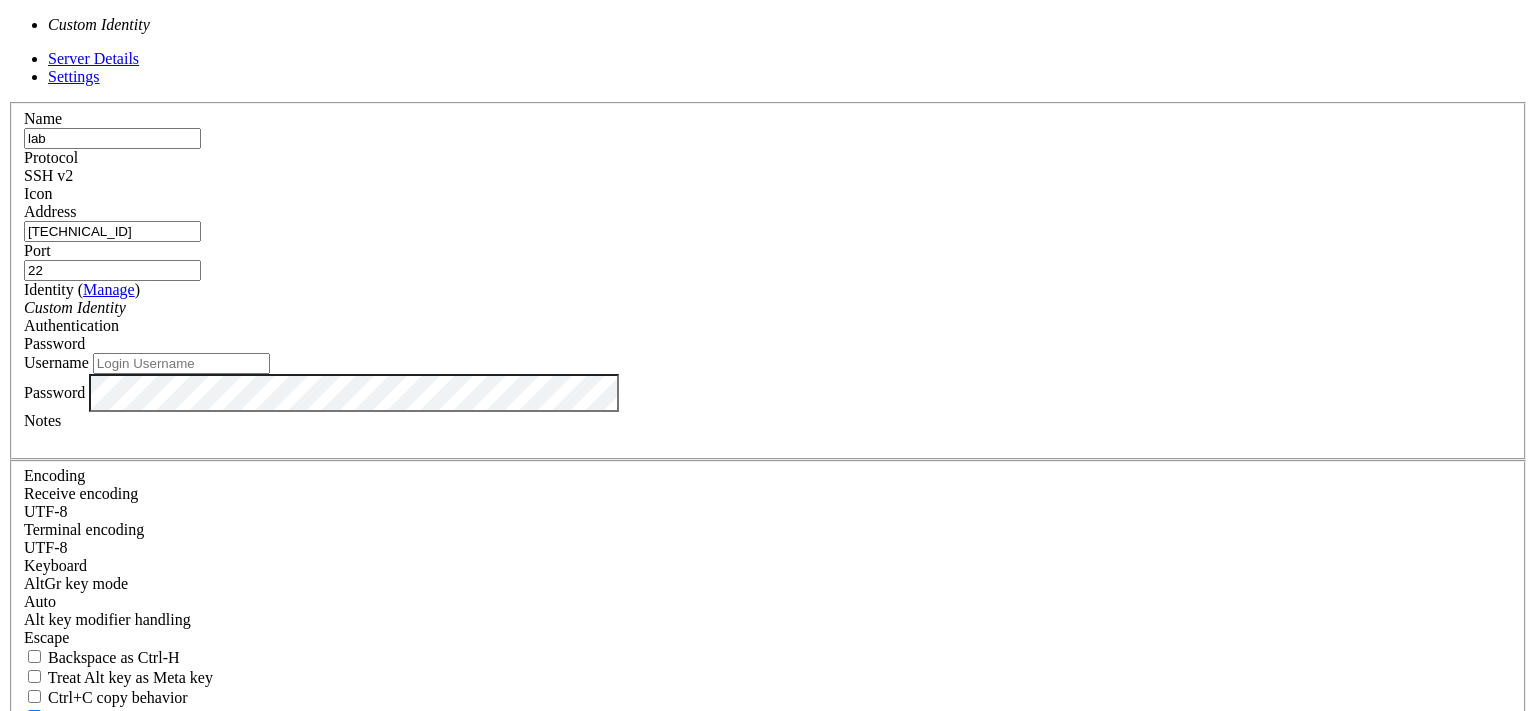 click on "Custom Identity" at bounding box center [768, 308] 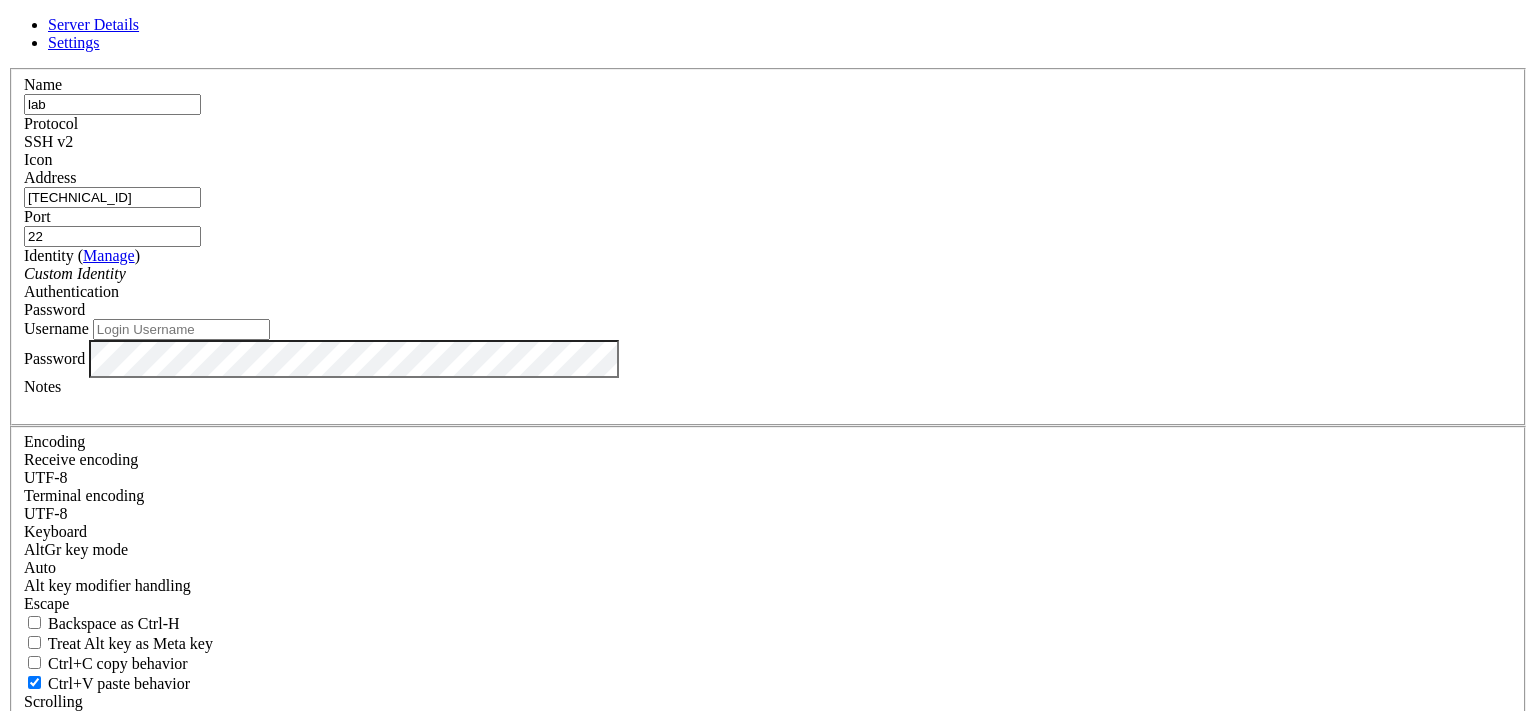 click on "Username" at bounding box center [181, 329] 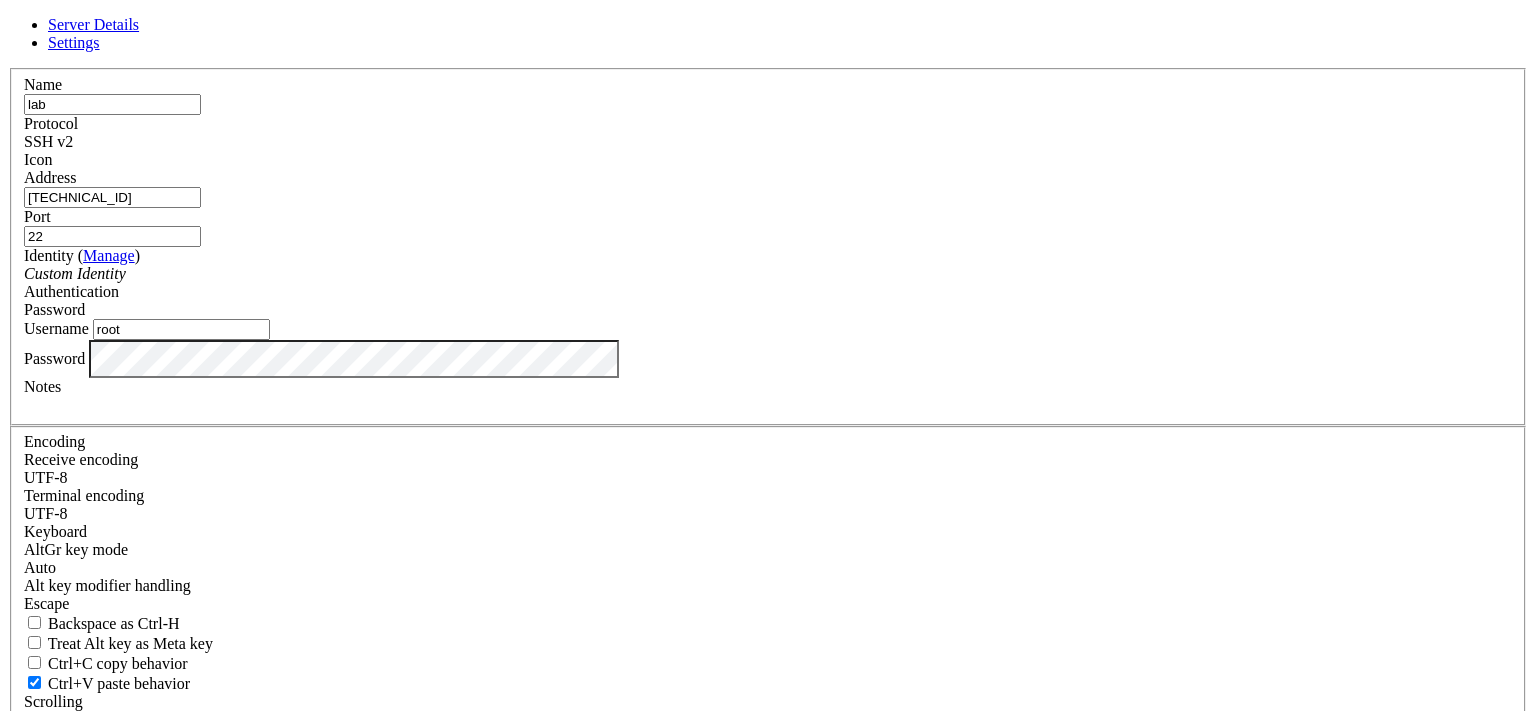 type on "root" 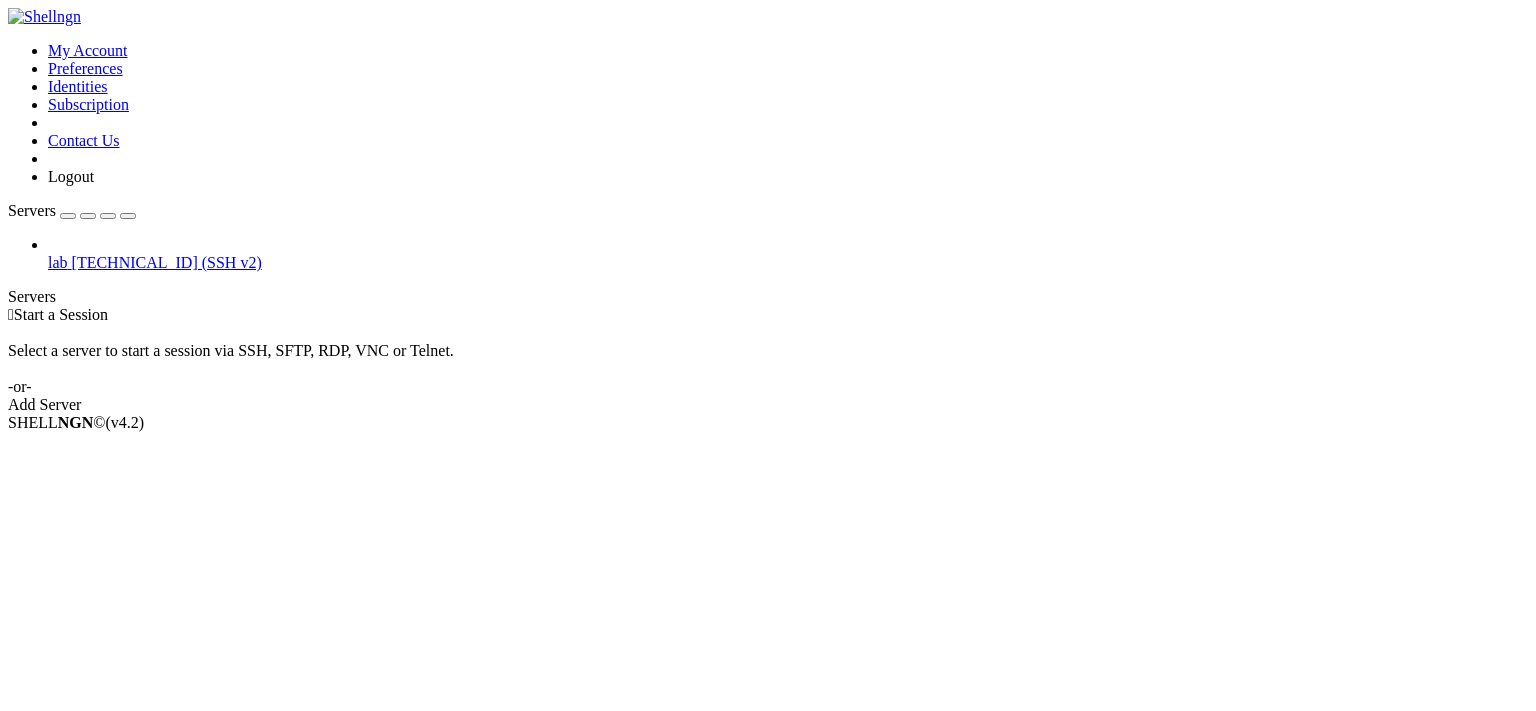 click on "[TECHNICAL_ID] (SSH v2)" at bounding box center [167, 262] 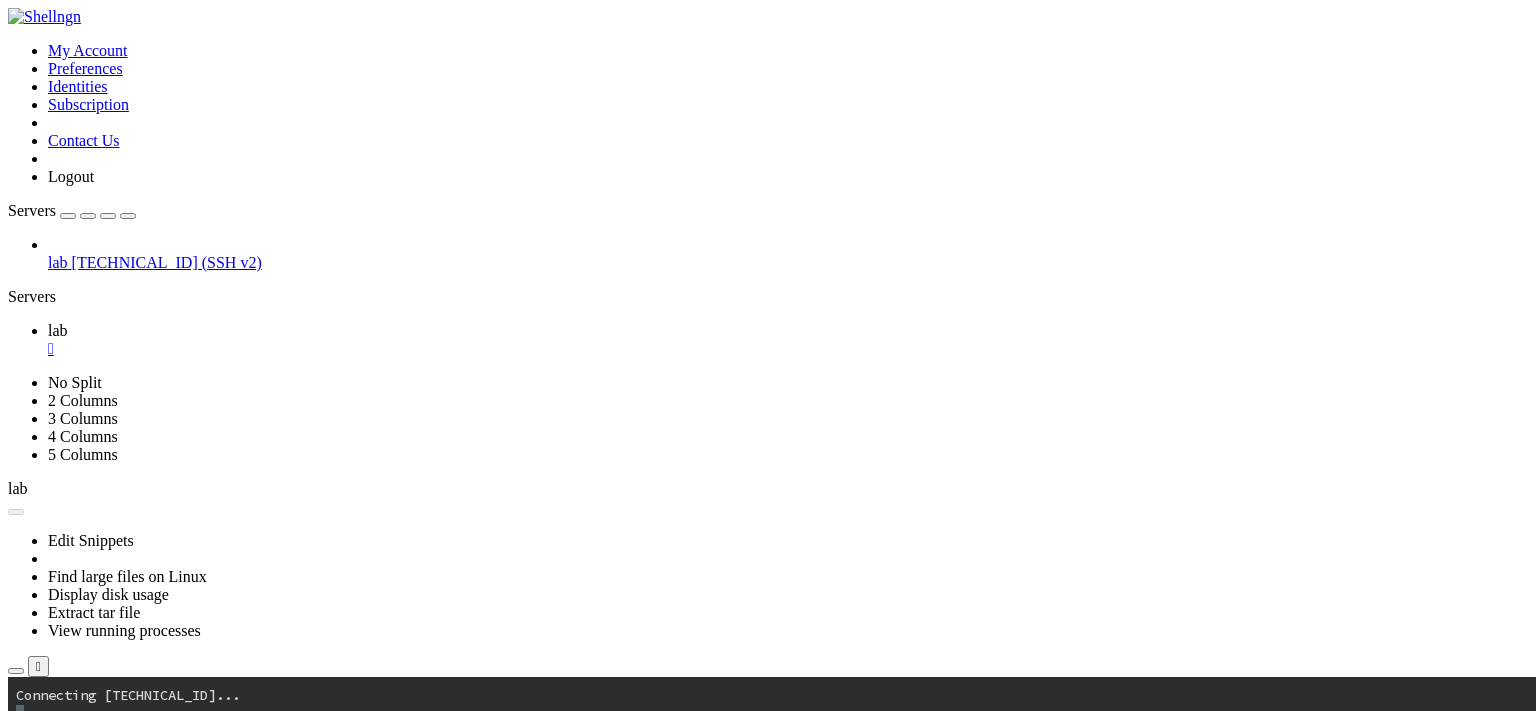 scroll, scrollTop: 0, scrollLeft: 0, axis: both 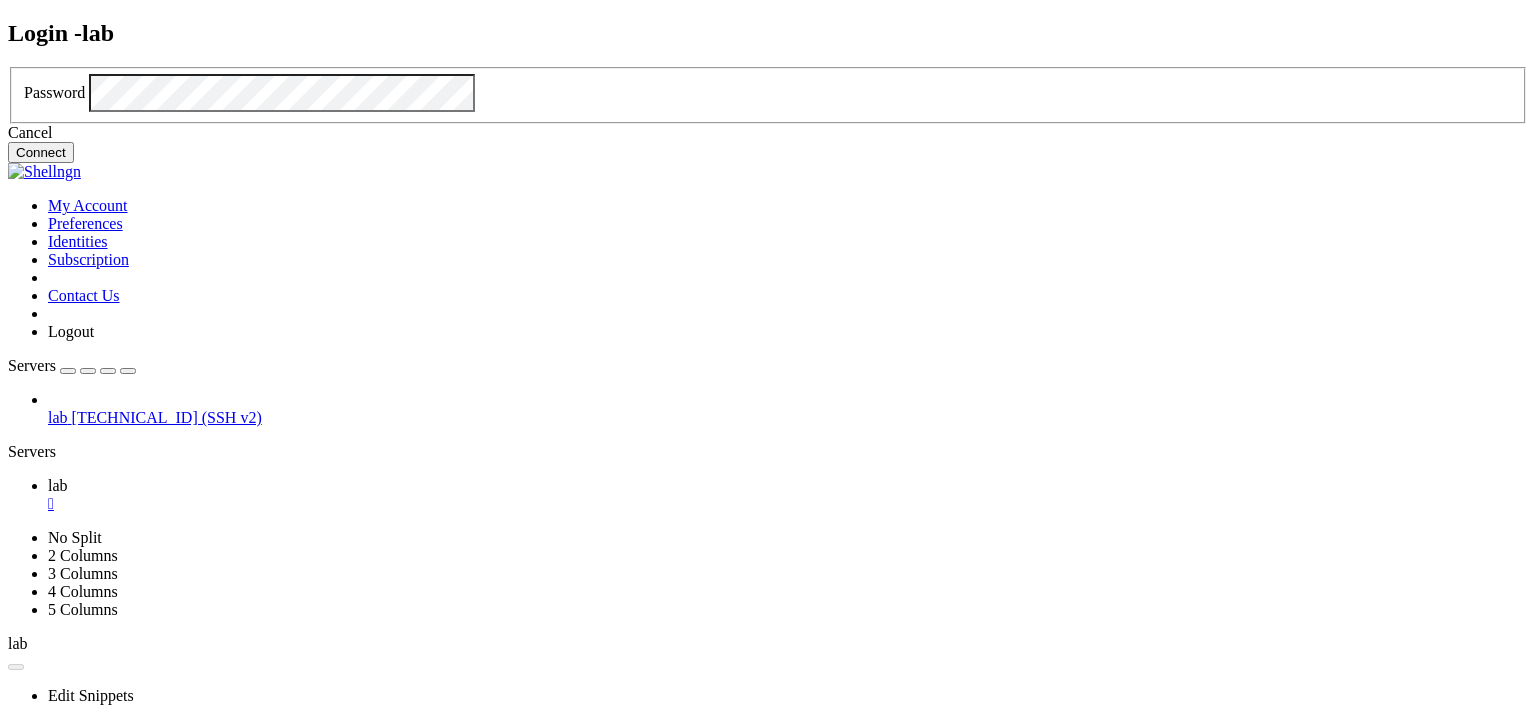 click on "Connect" at bounding box center (41, 152) 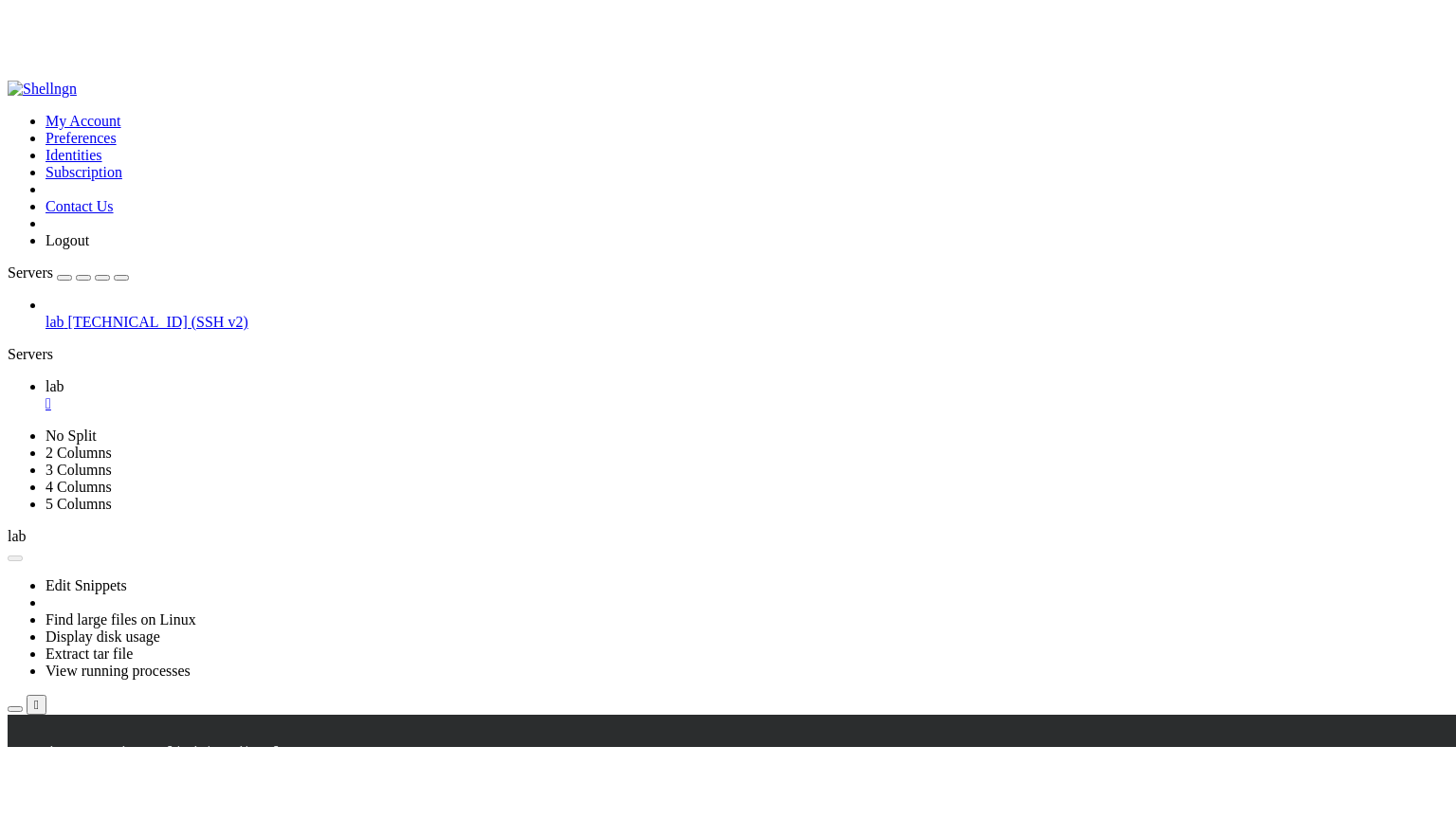 scroll, scrollTop: 341, scrollLeft: 0, axis: vertical 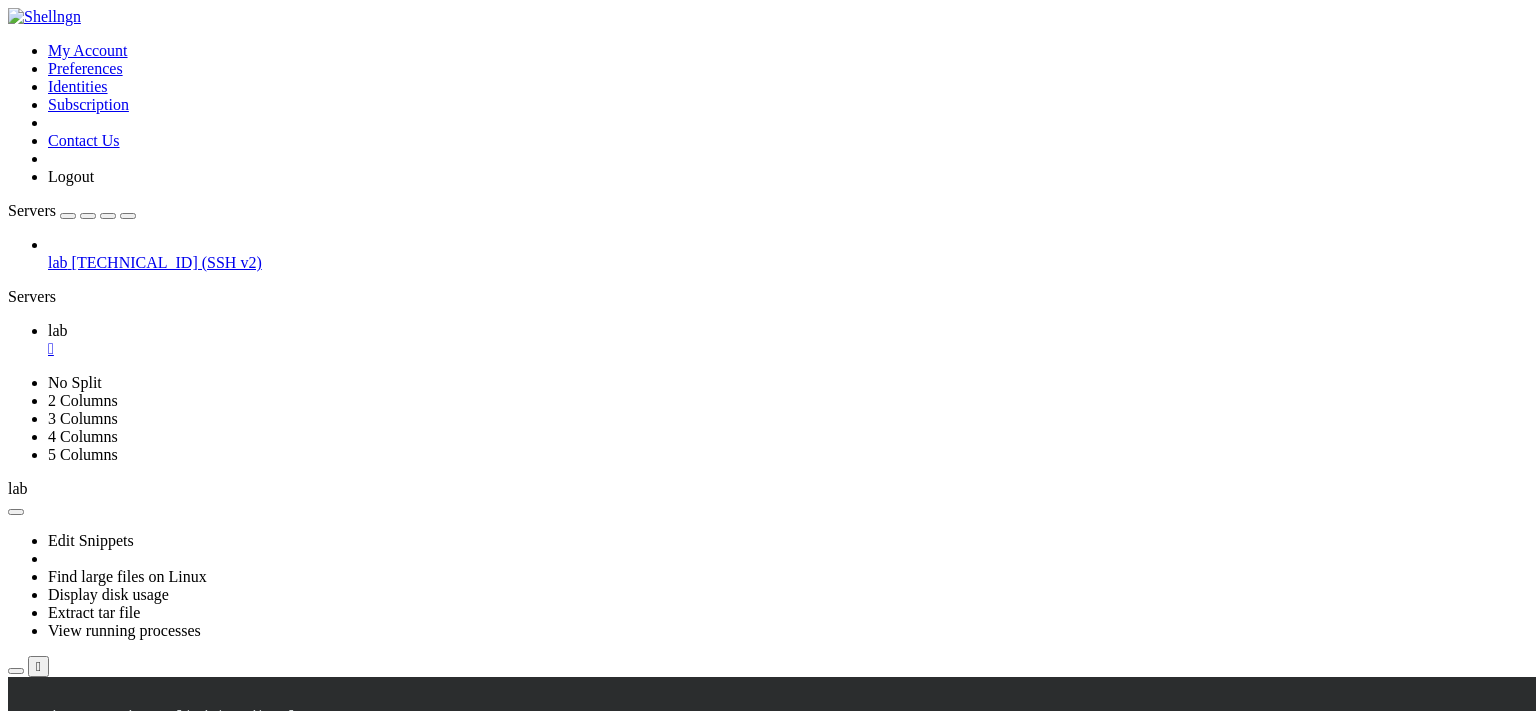 click on "" at bounding box center [38, 666] 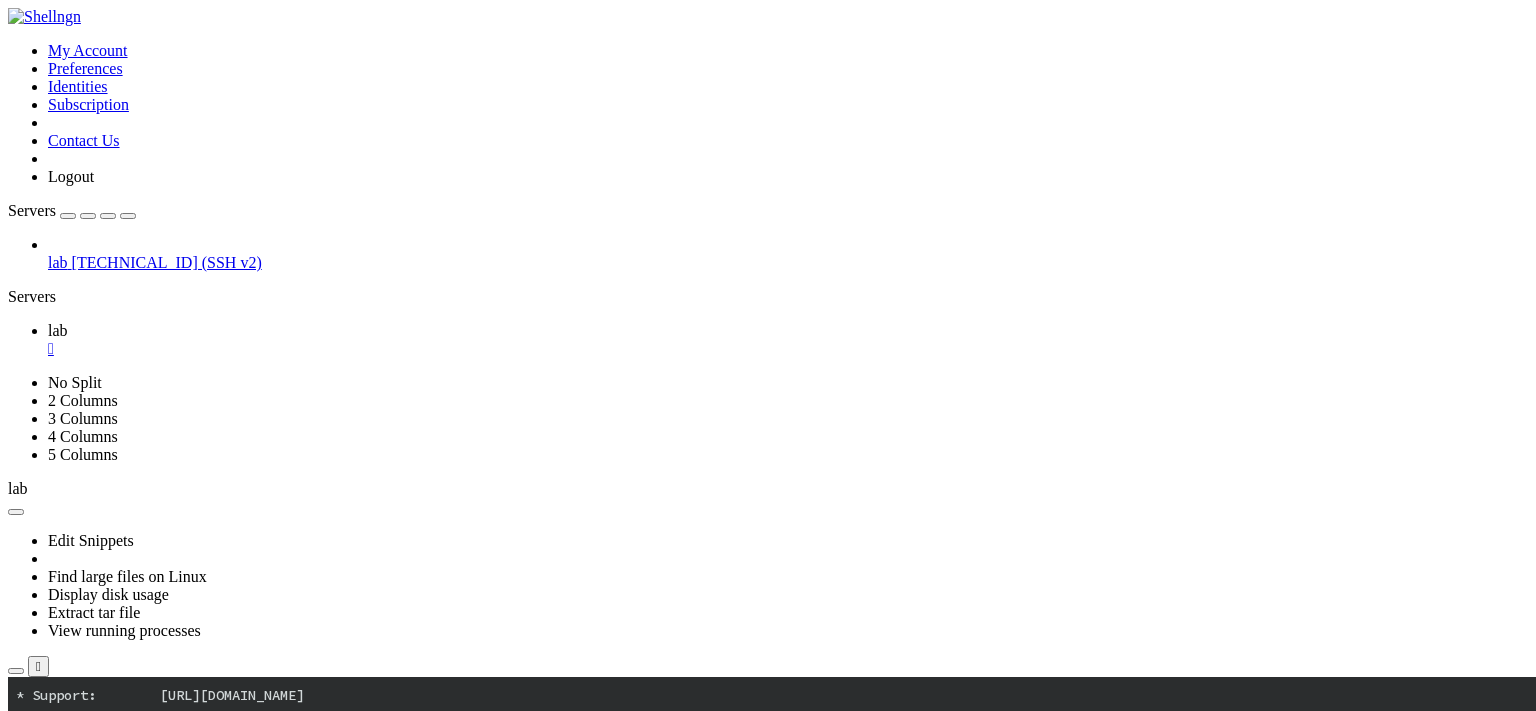 scroll, scrollTop: 300, scrollLeft: 0, axis: vertical 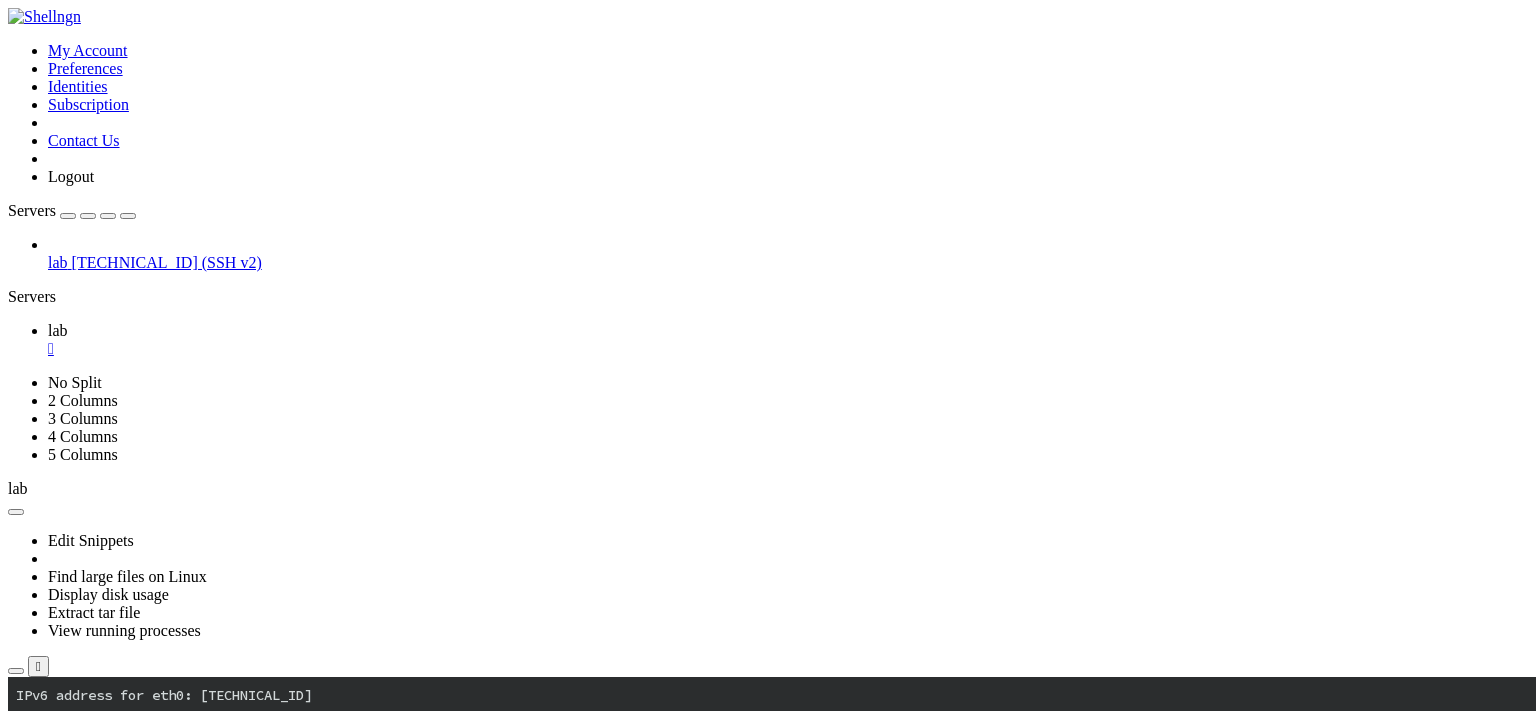click on "Properties" at bounding box center (80, 881) 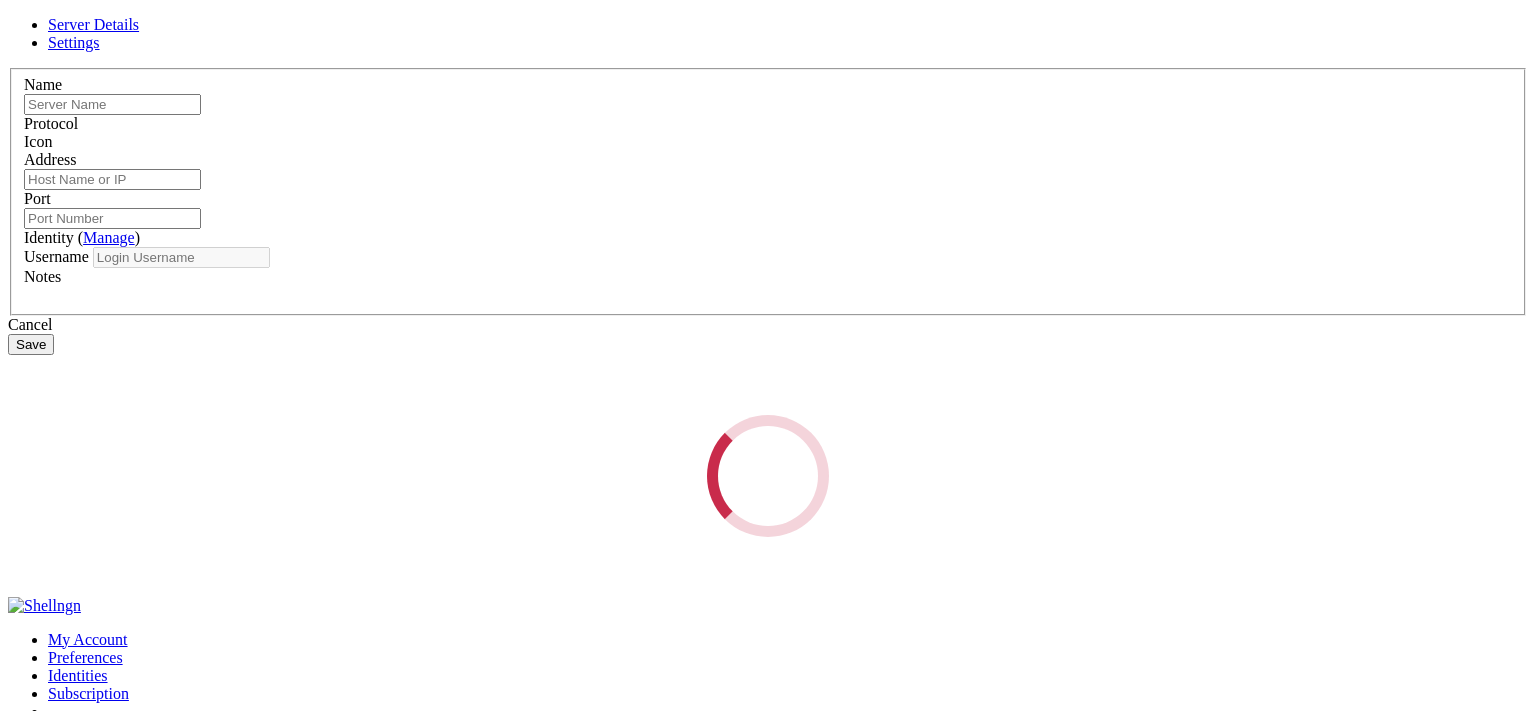 type on "lab" 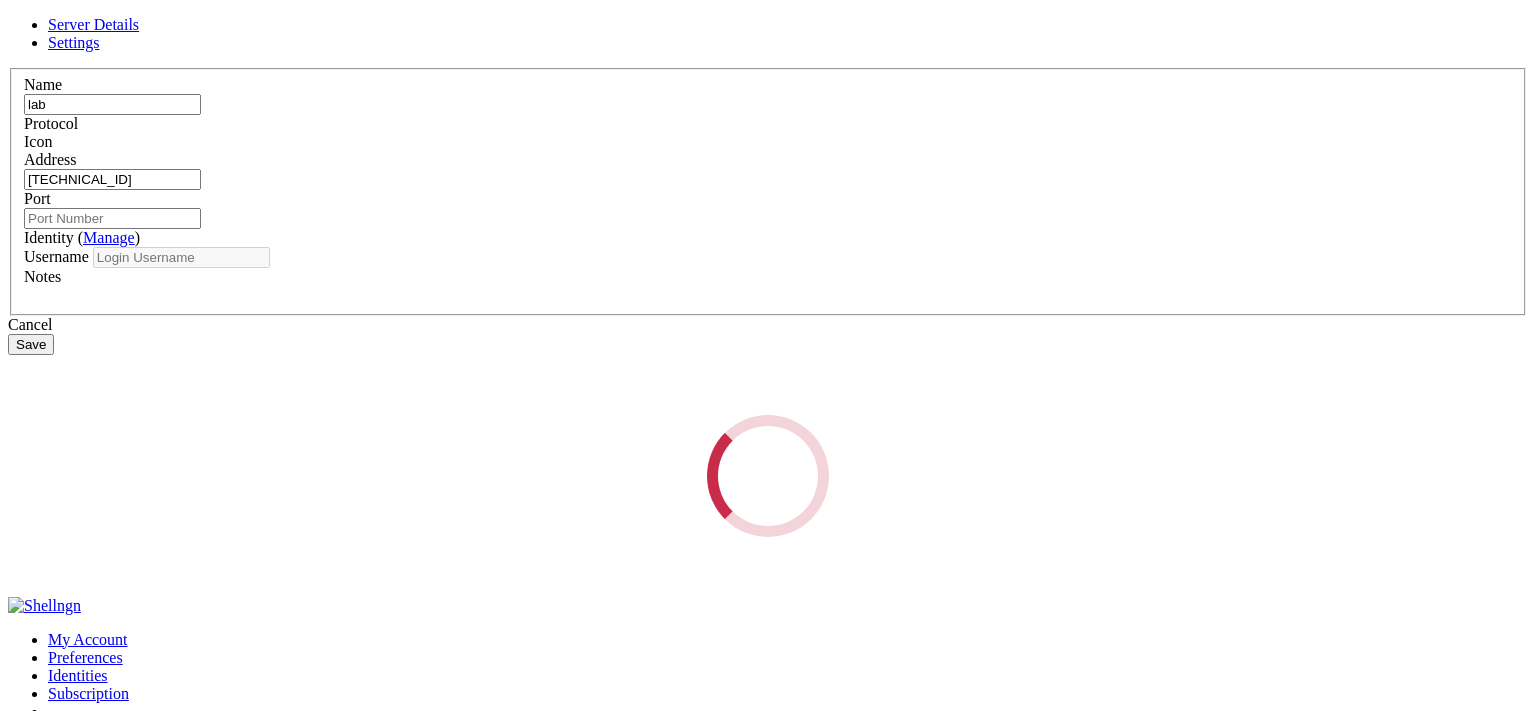 type on "22" 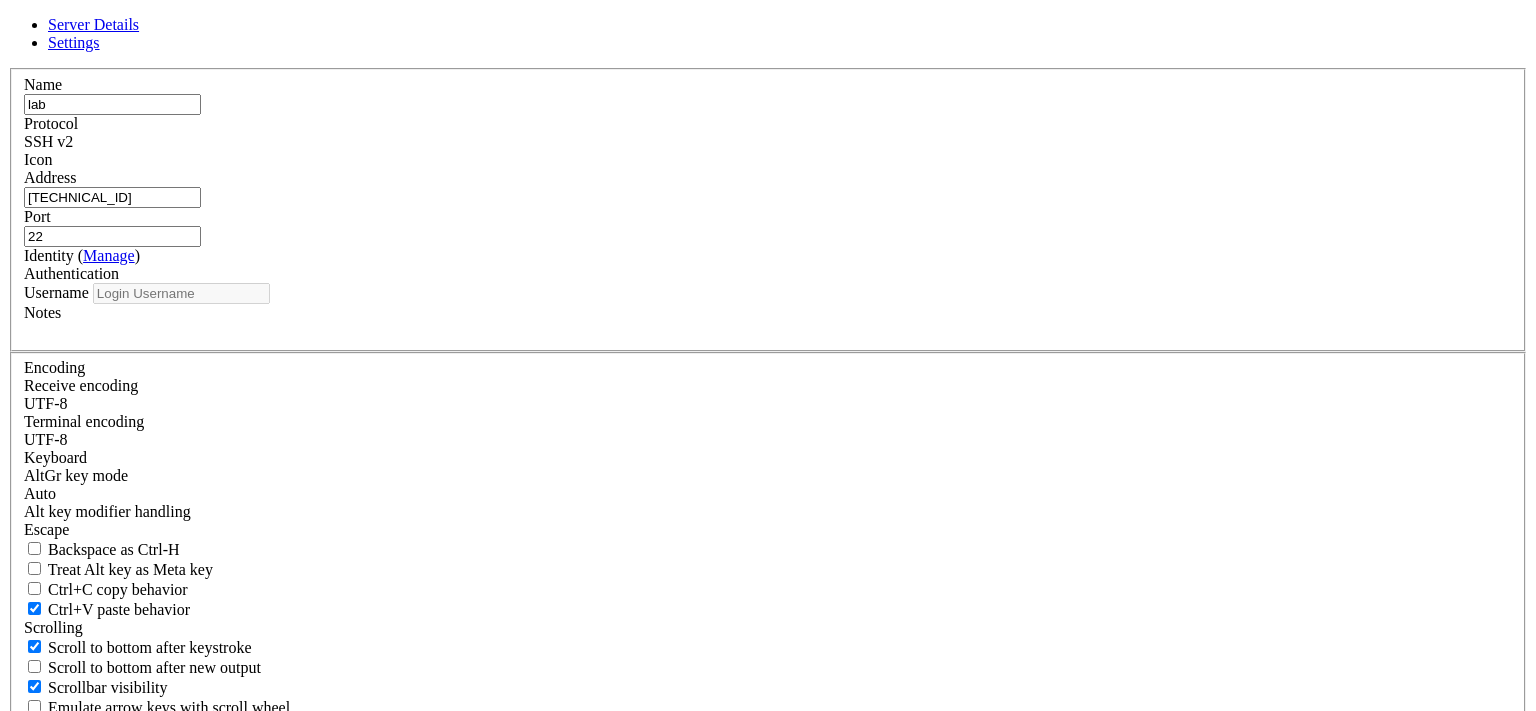 type on "root" 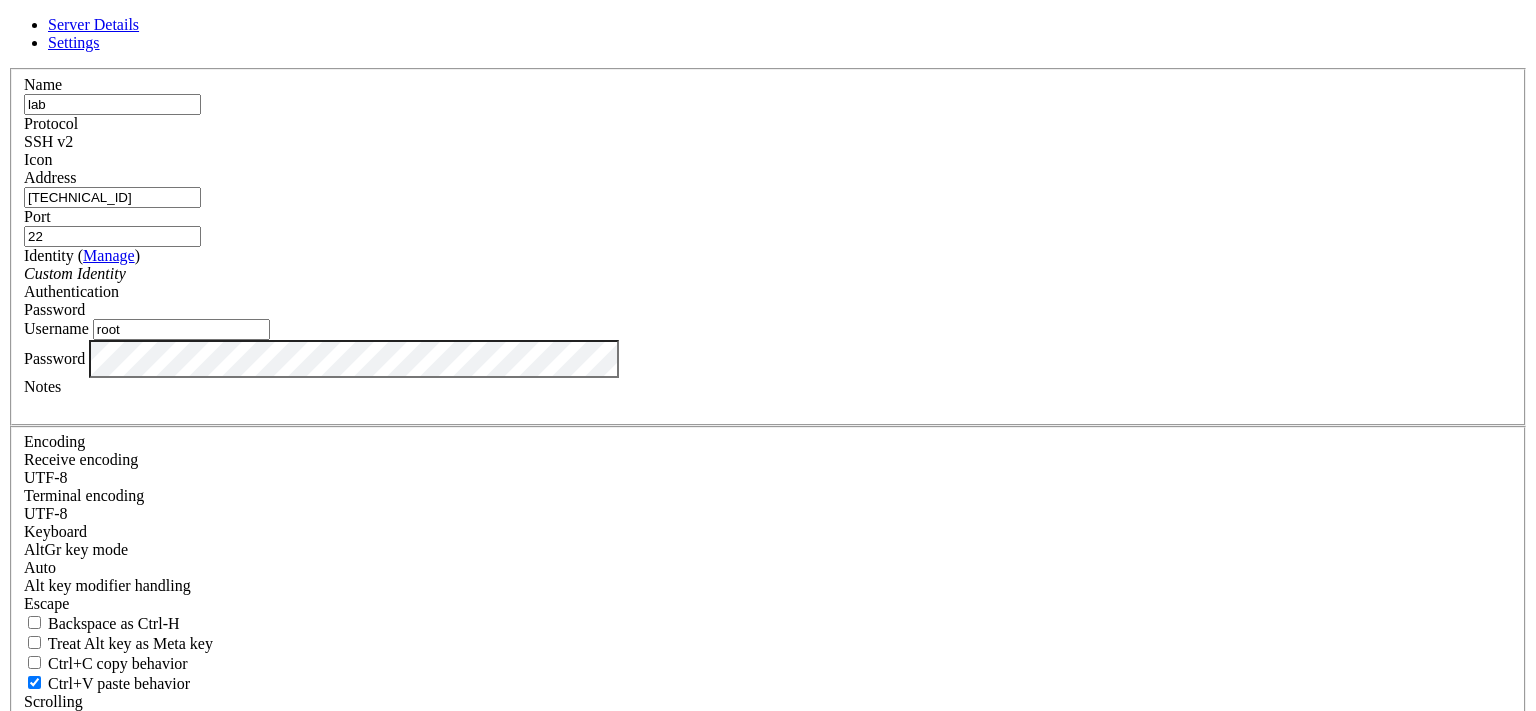 click on "Settings" at bounding box center [74, 42] 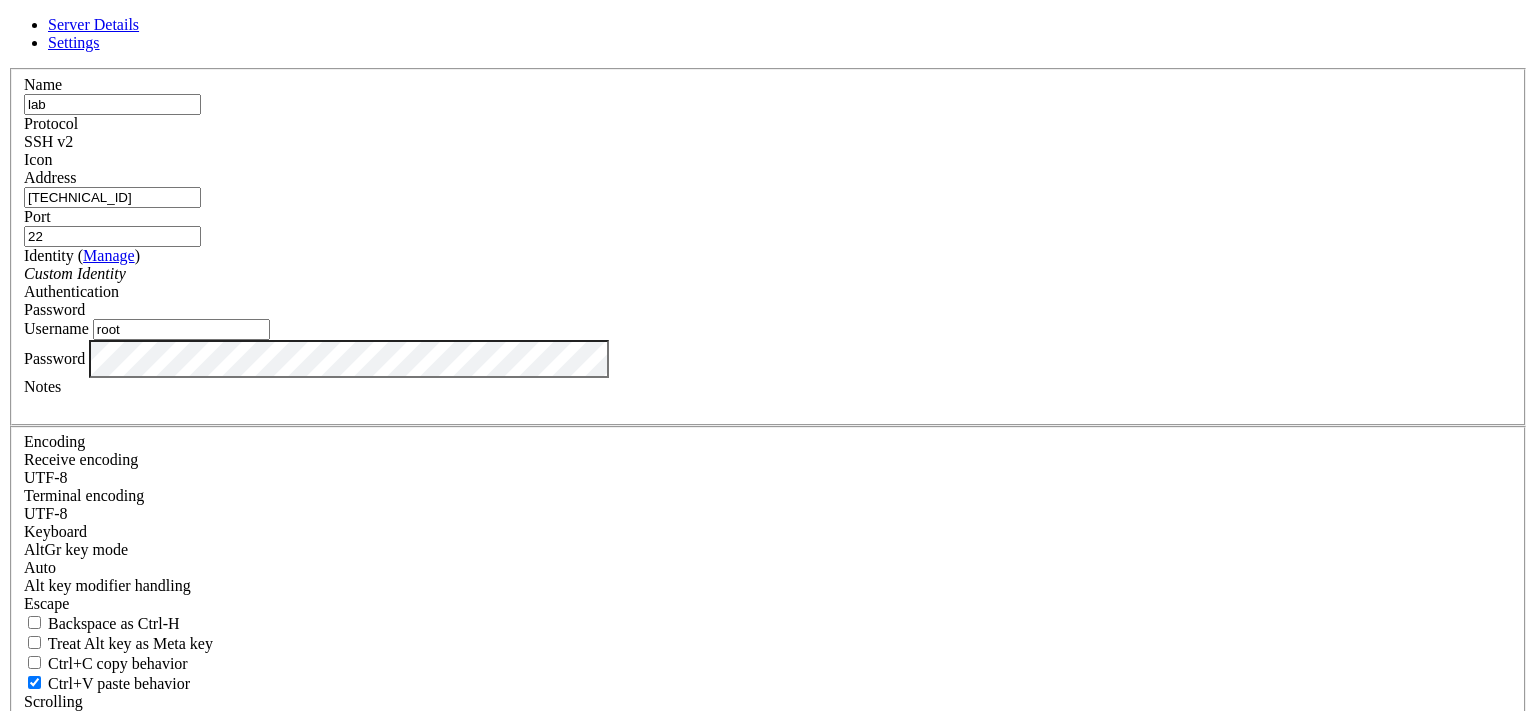 click on "Server Details
Settings
Name
lab
Protocol
SSH v2
Icon" at bounding box center [768, 429] 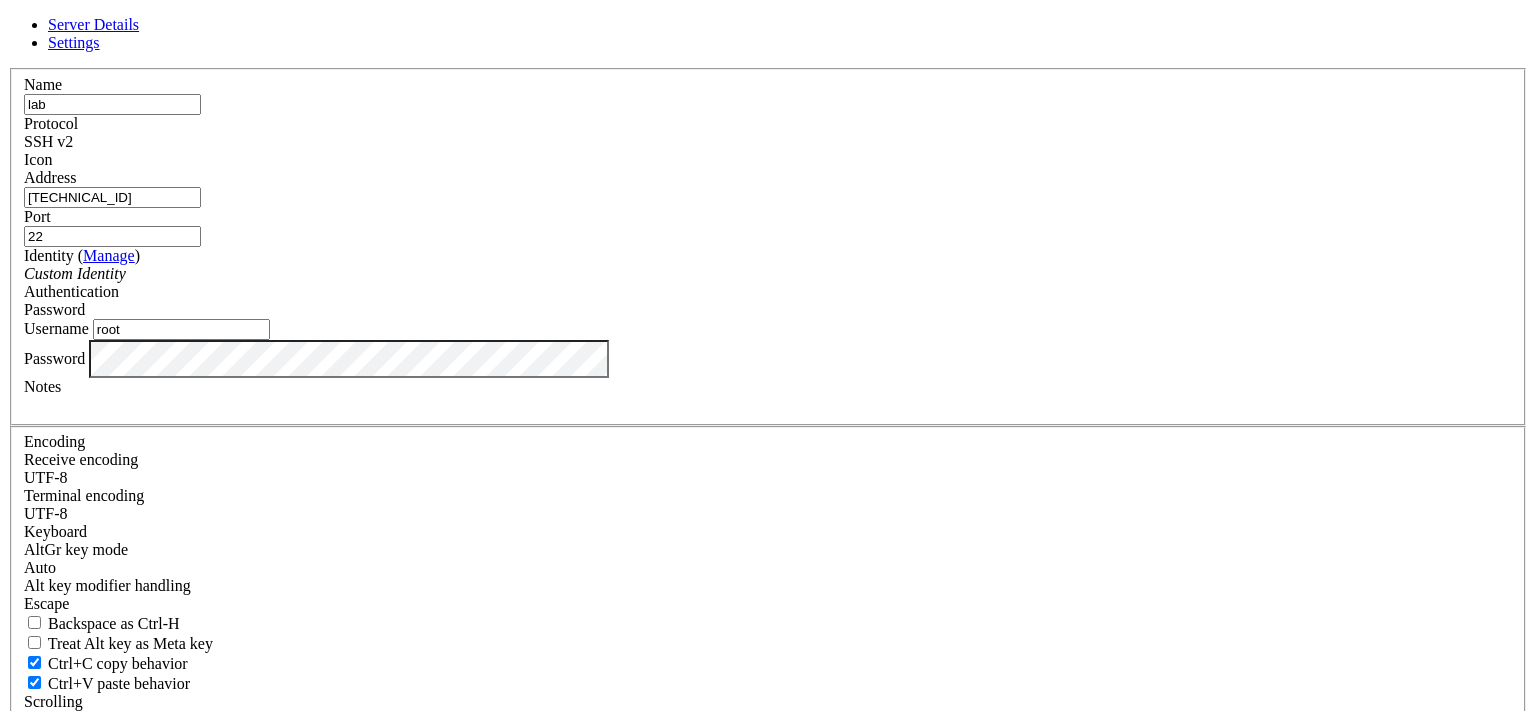click on "Scroll to bottom after new output" at bounding box center (154, 741) 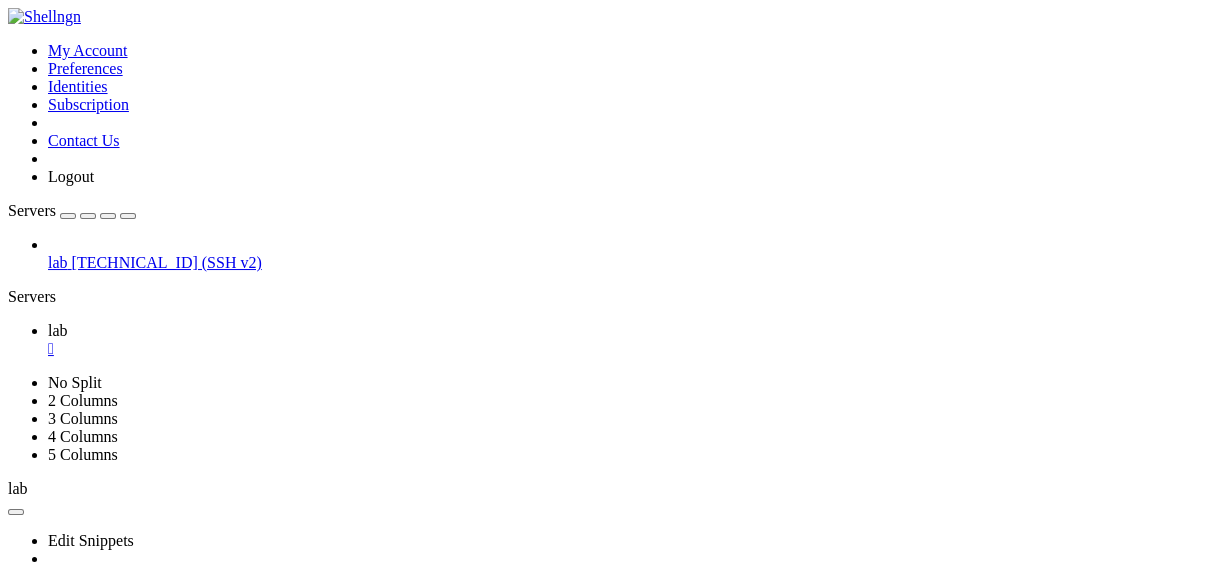 scroll, scrollTop: 500, scrollLeft: 0, axis: vertical 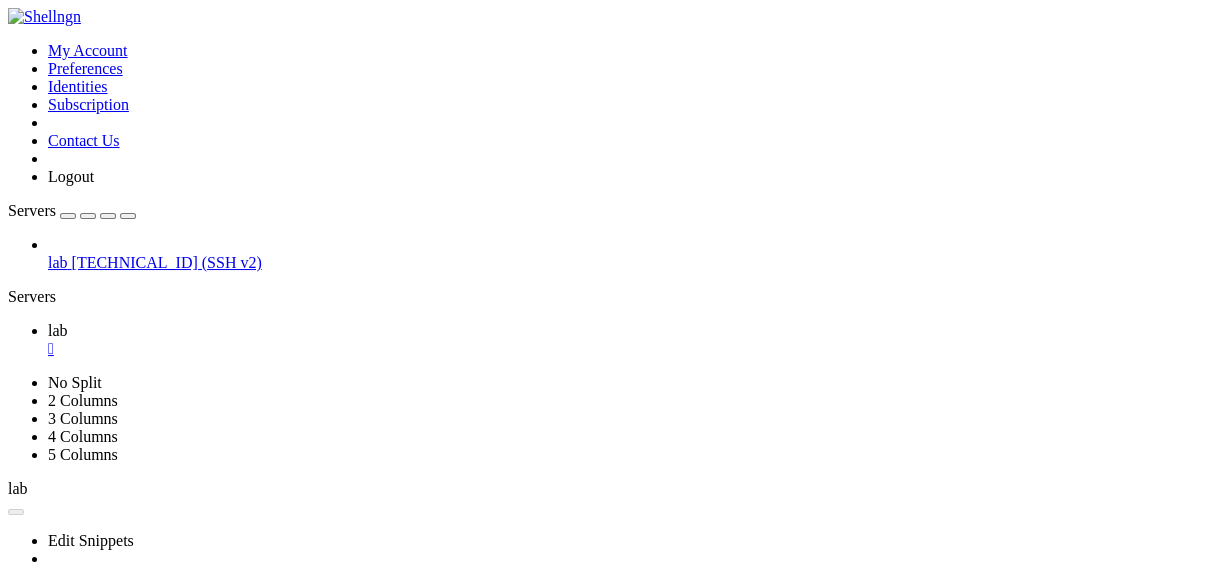 click on "" at bounding box center (634, 349) 